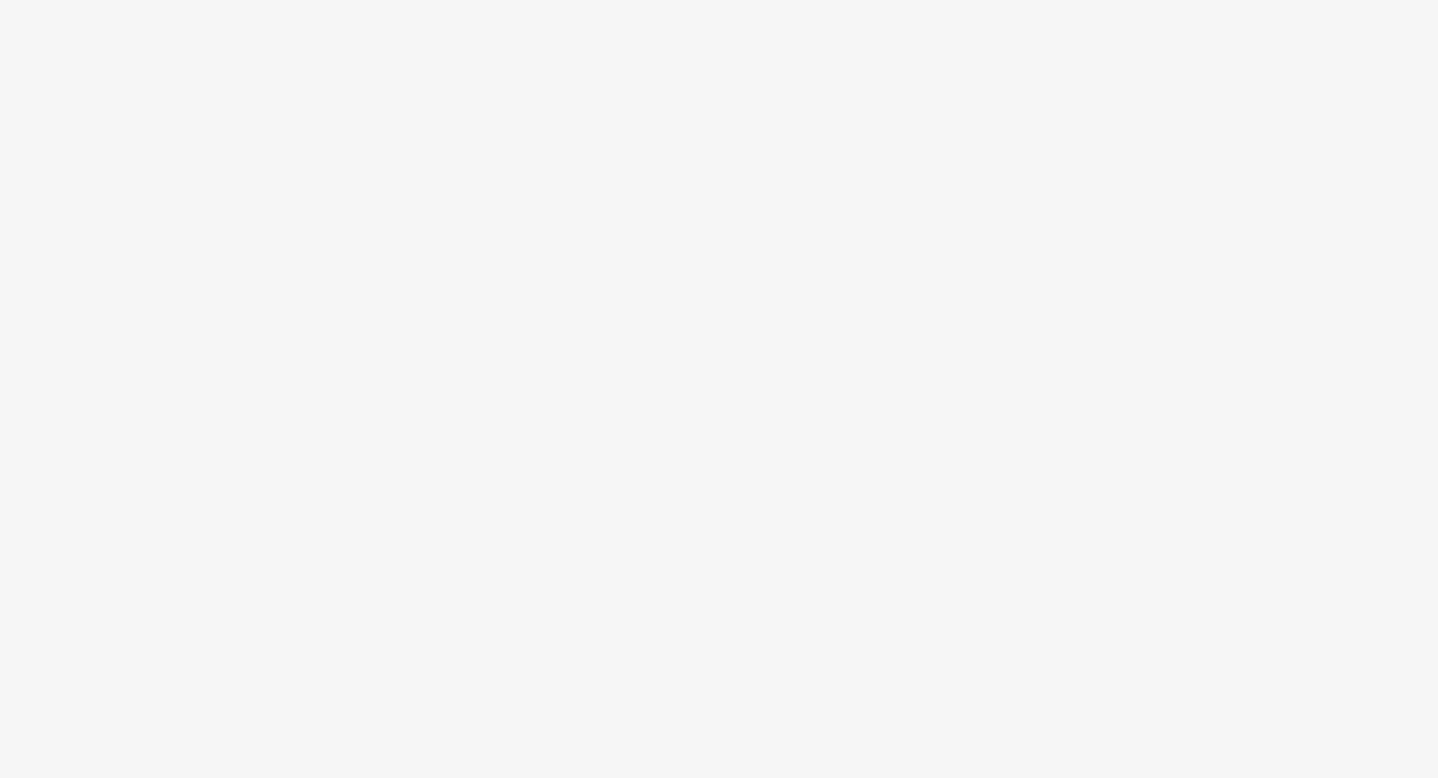 scroll, scrollTop: 0, scrollLeft: 0, axis: both 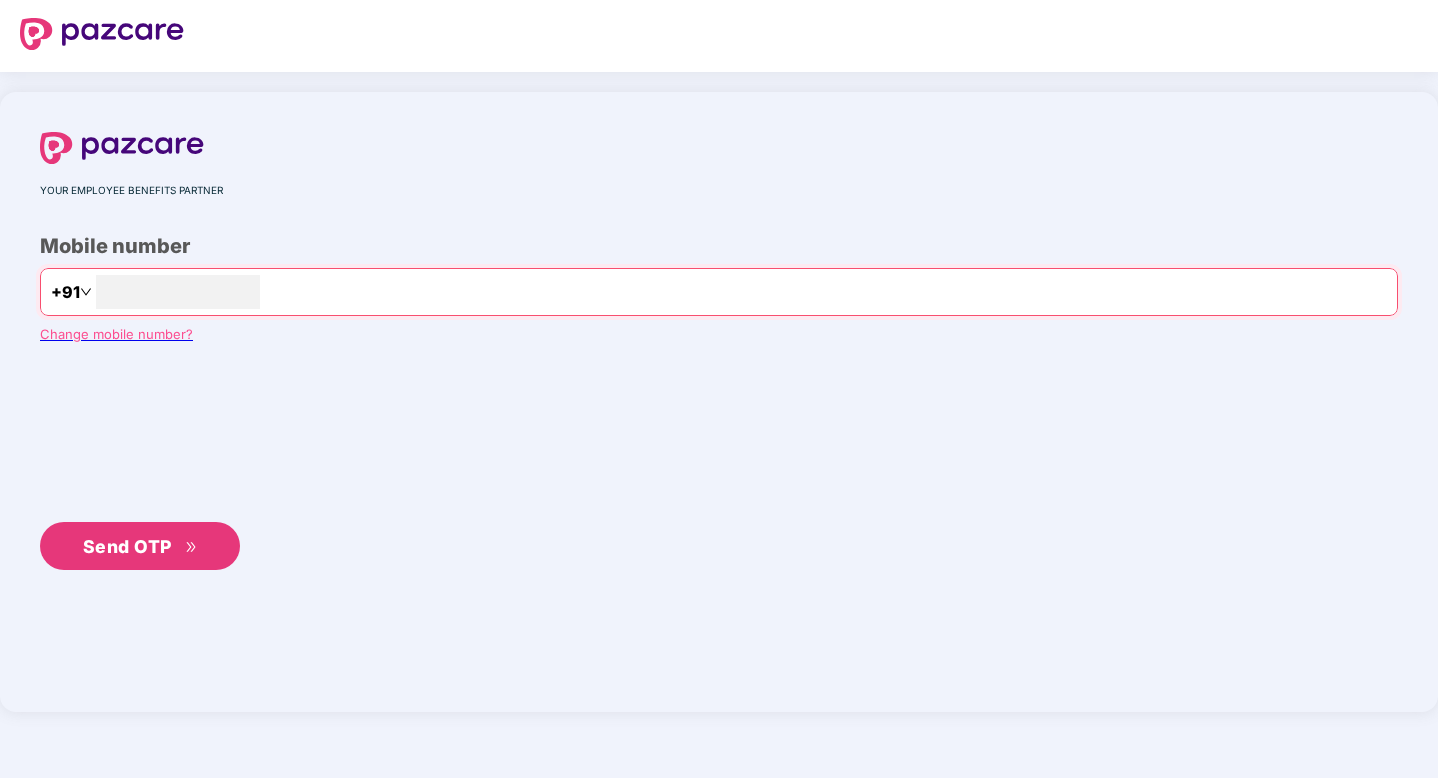 type on "**********" 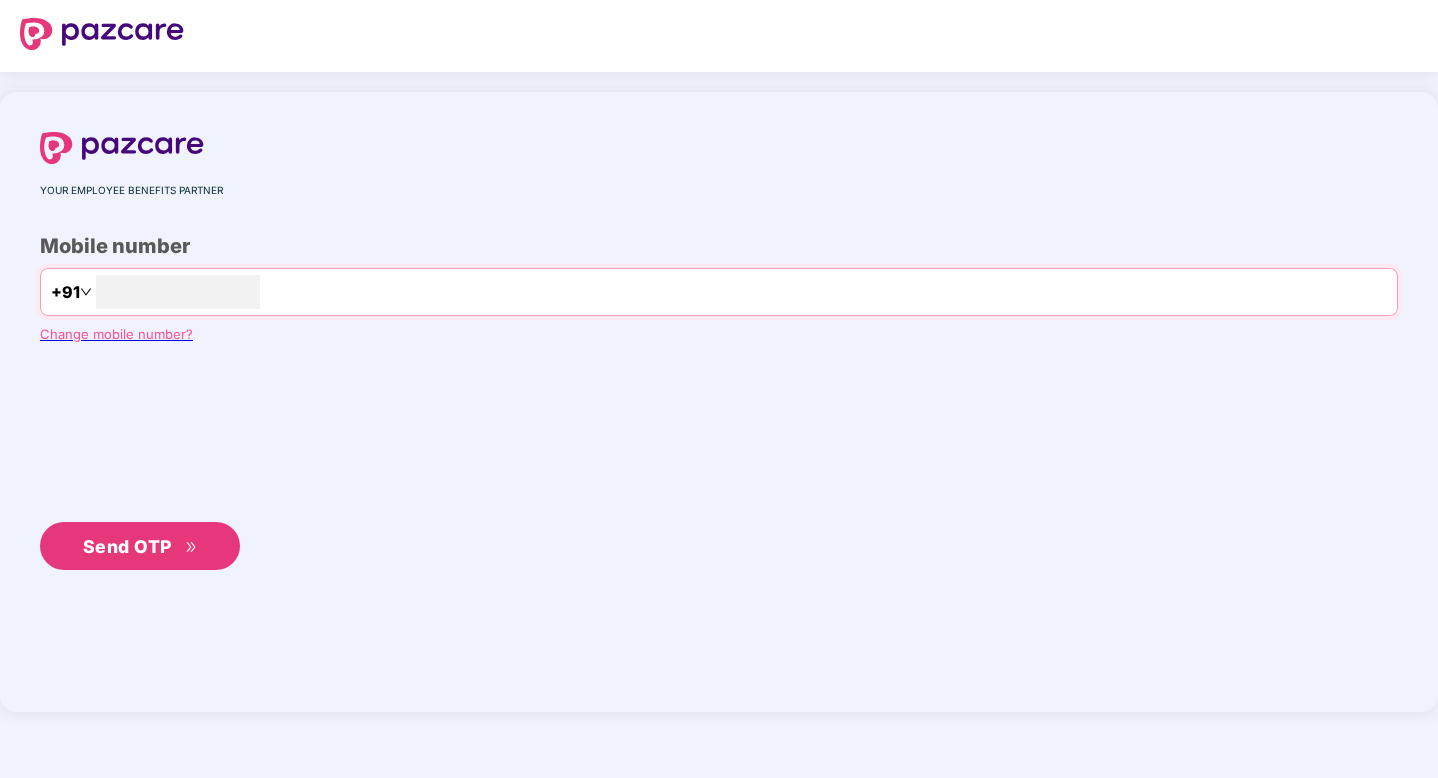 click on "Send OTP" at bounding box center [127, 546] 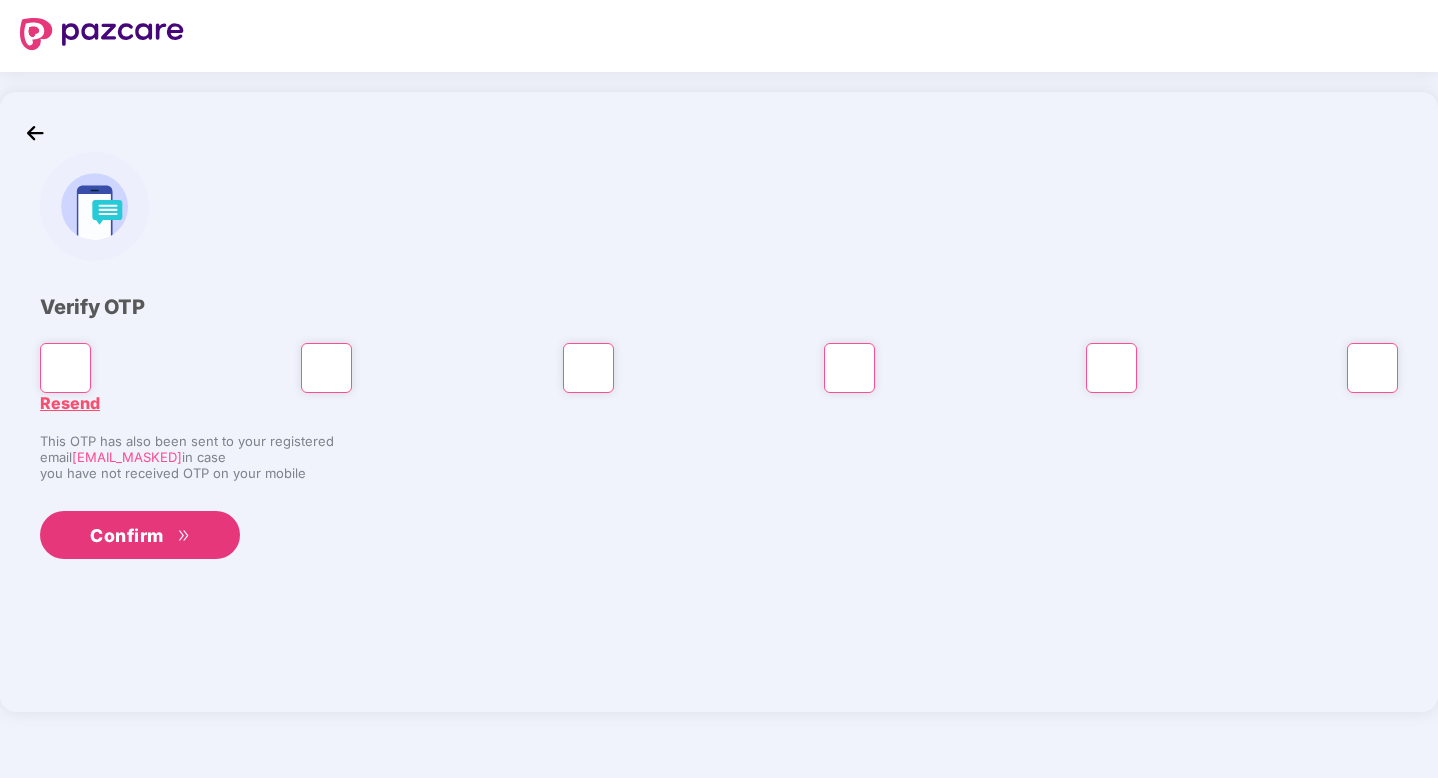 type on "*" 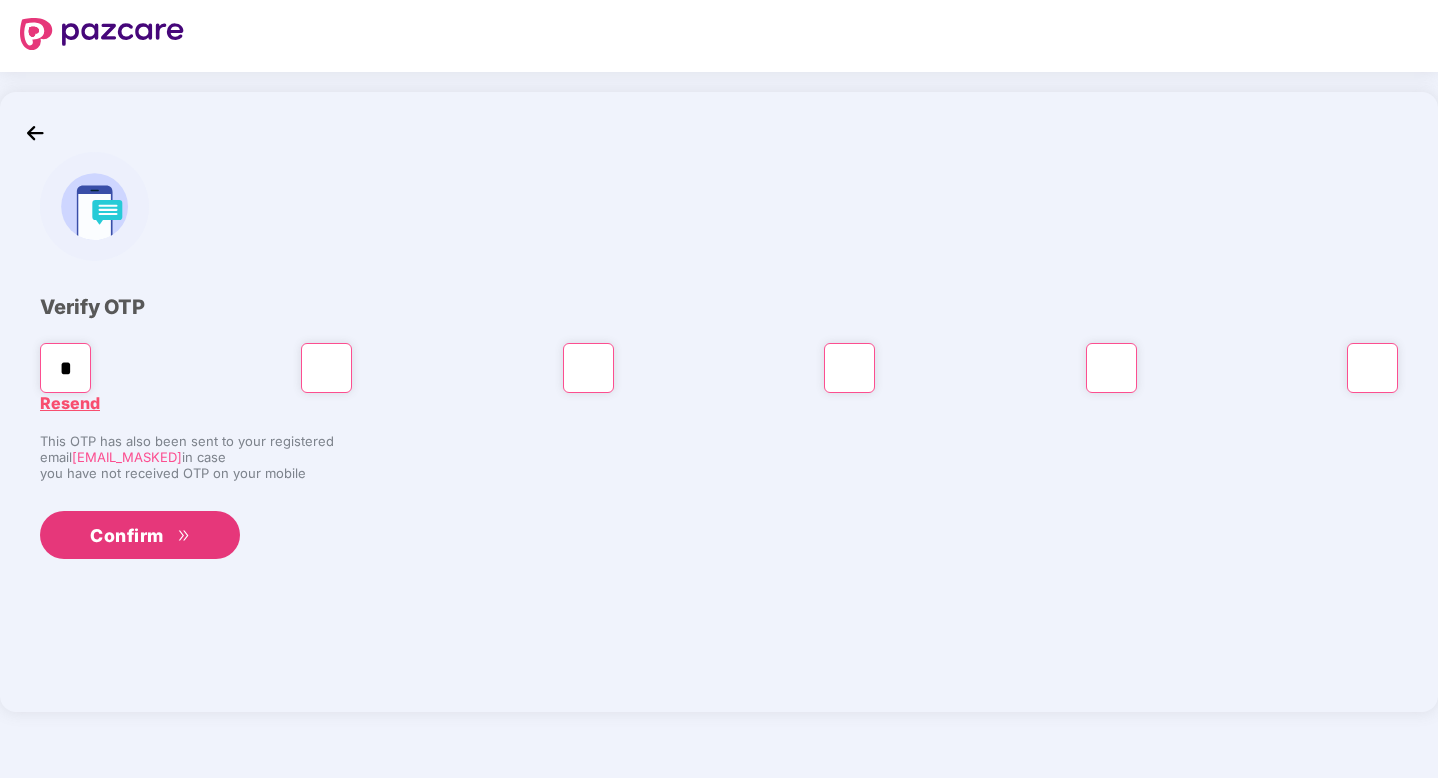 type on "*" 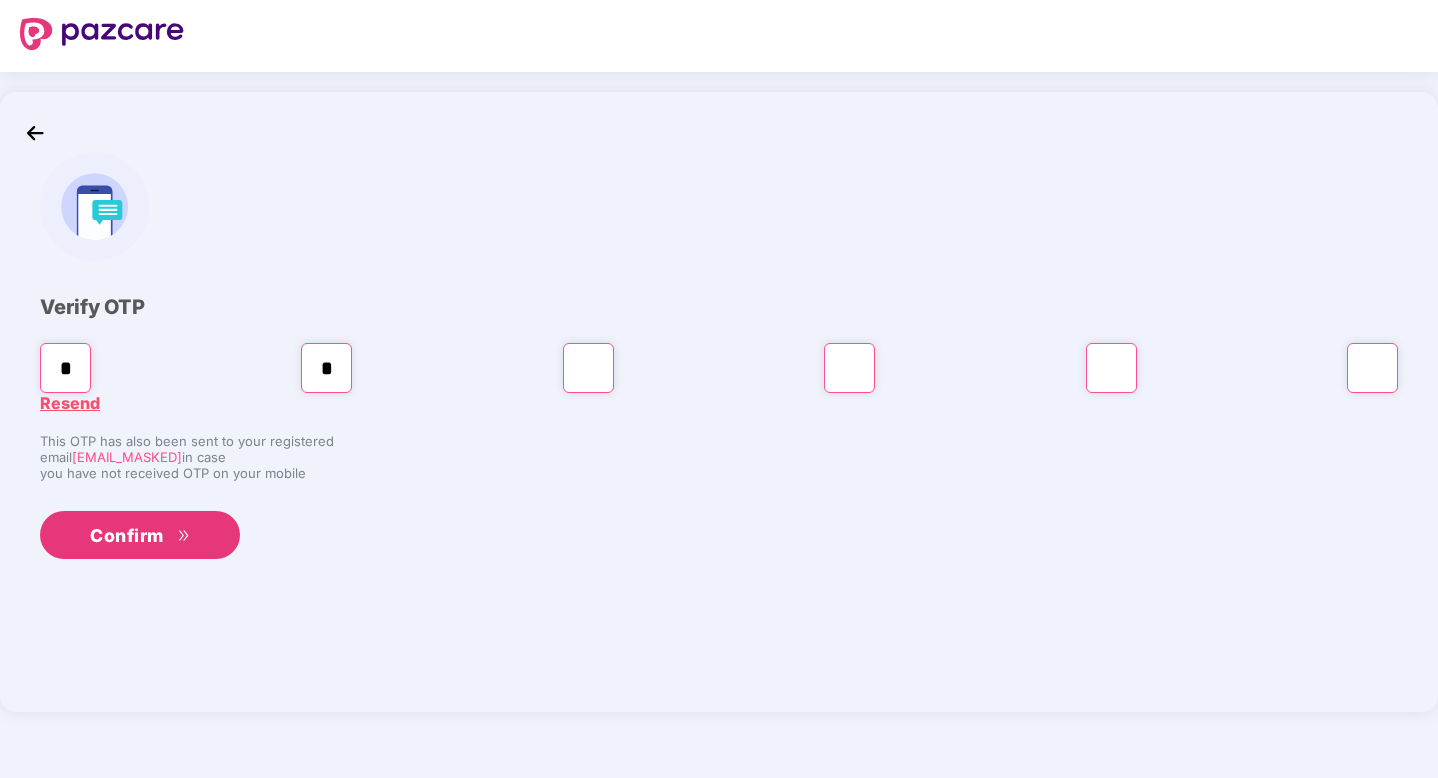 type on "*" 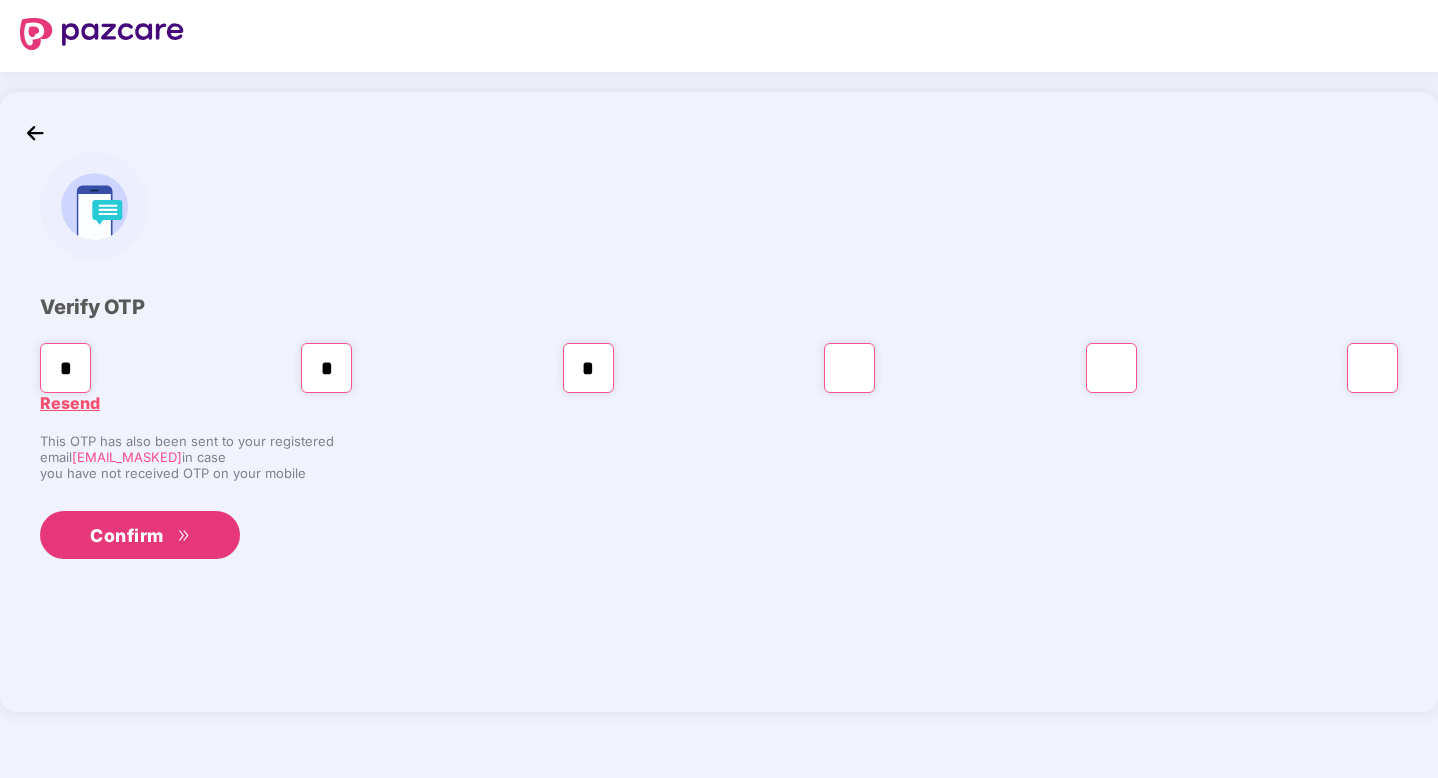 type on "*" 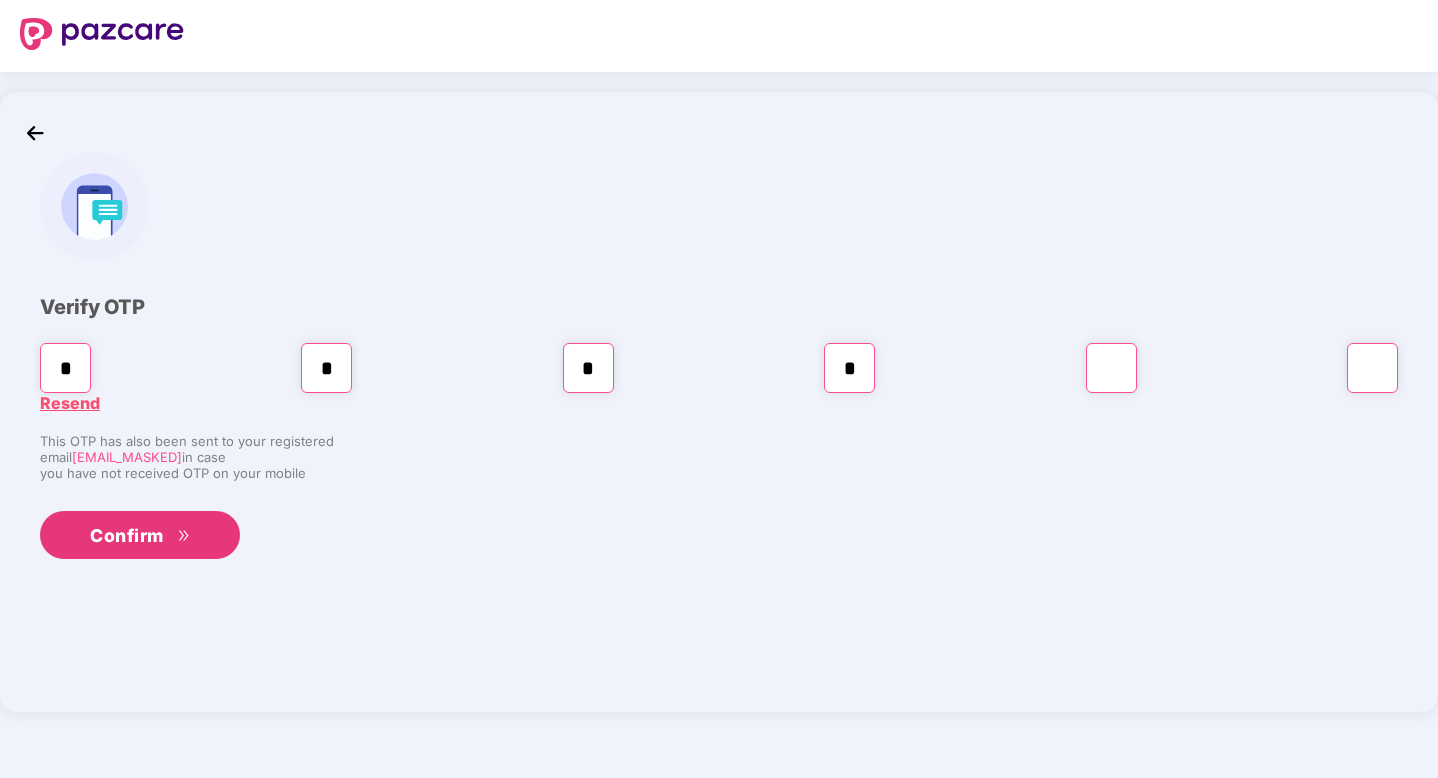 type on "*" 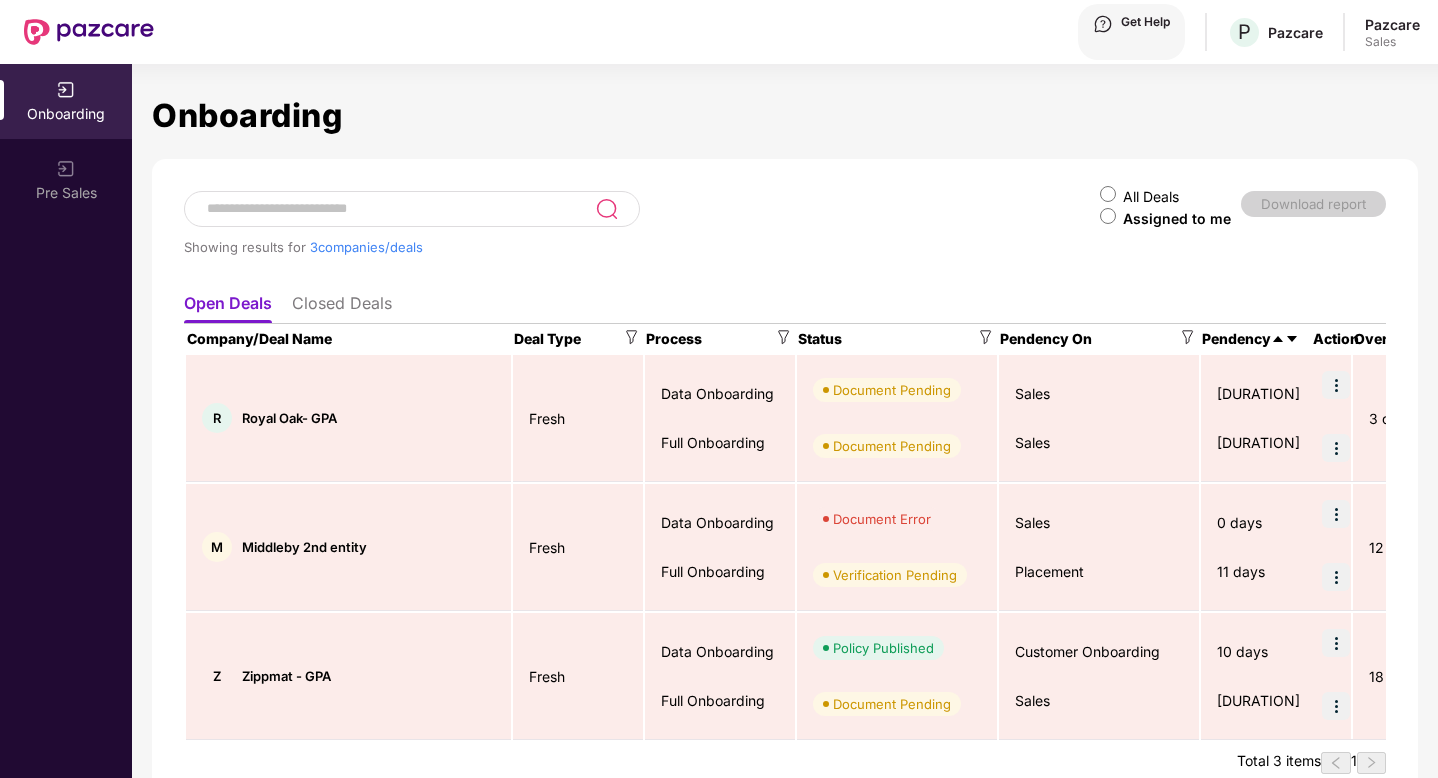 click at bounding box center [1336, 514] 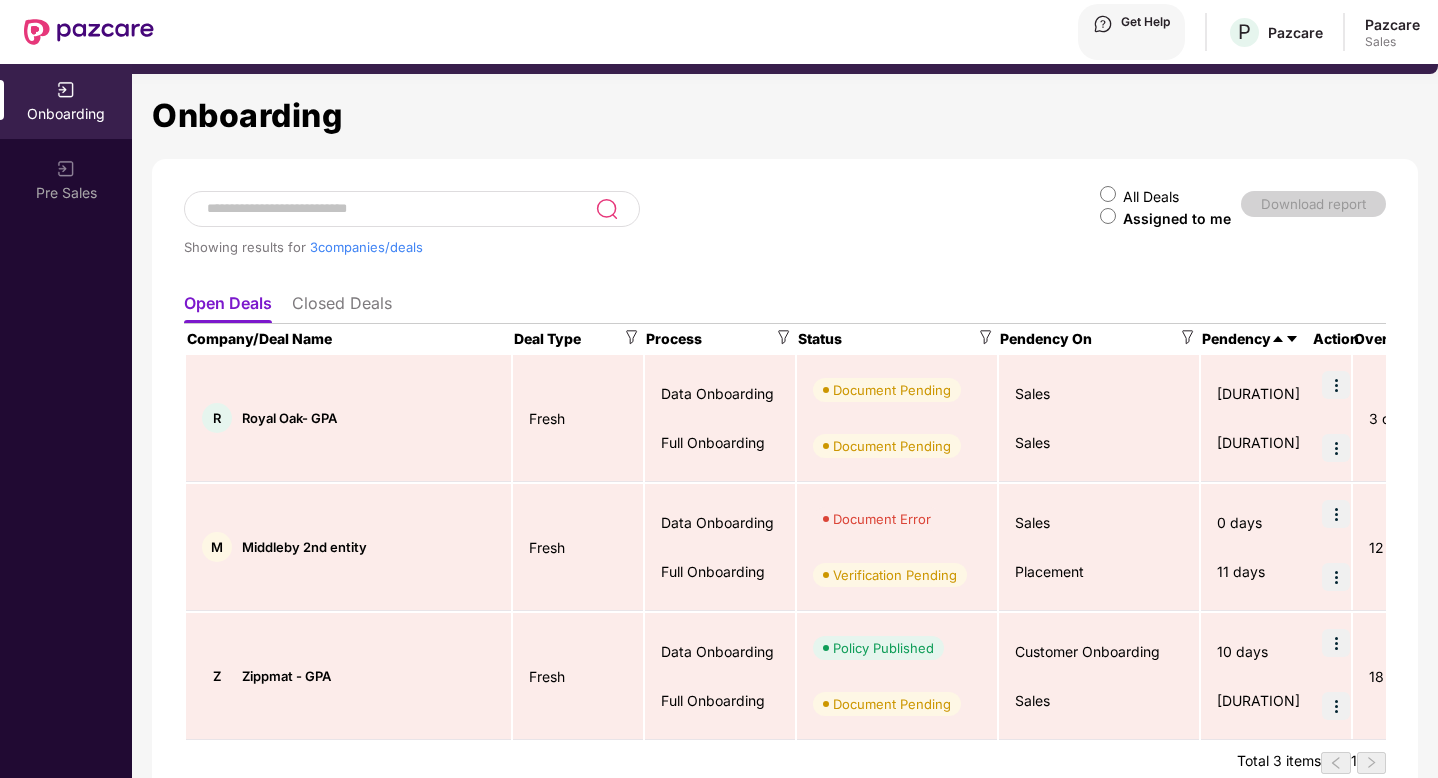 click on "Rectify error in documents" at bounding box center [145, 42] 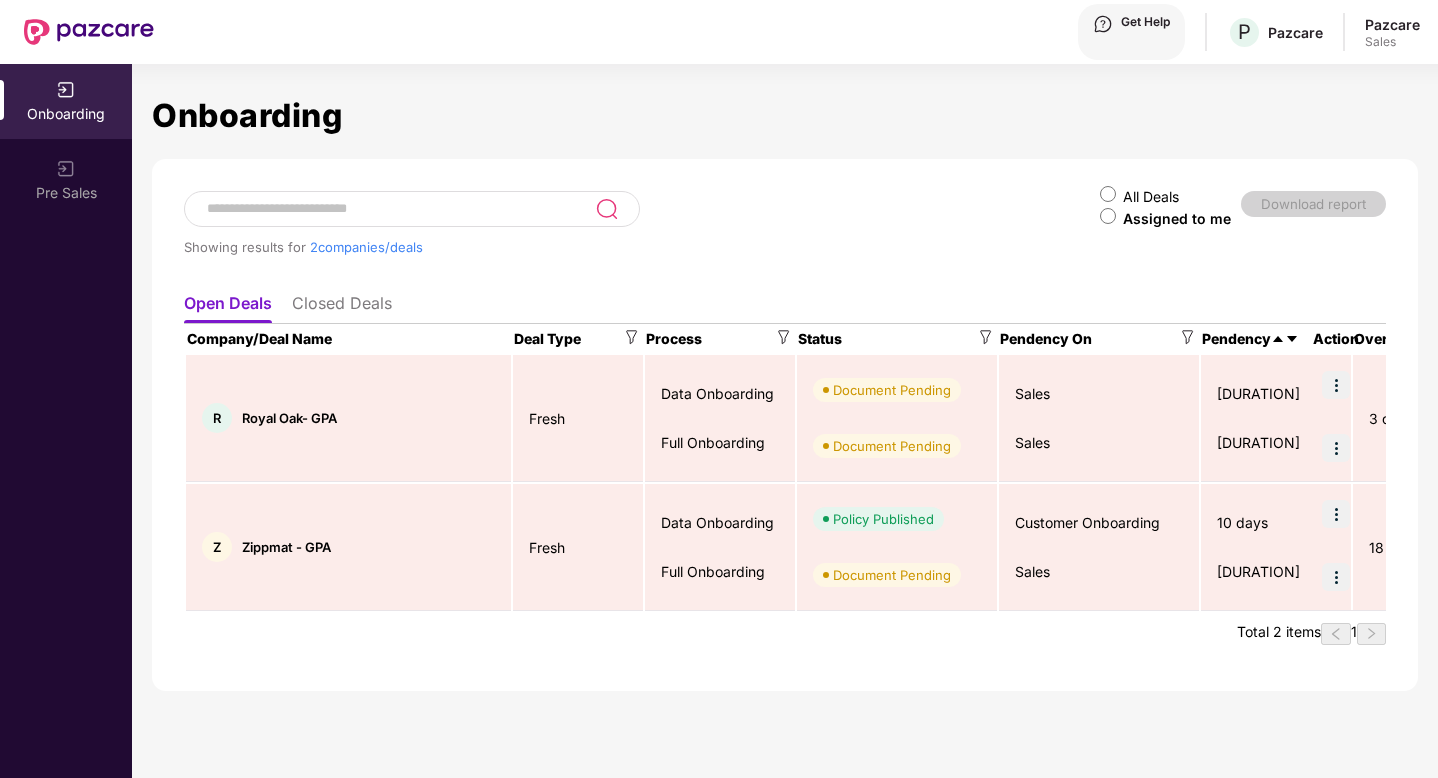 click at bounding box center [1336, 514] 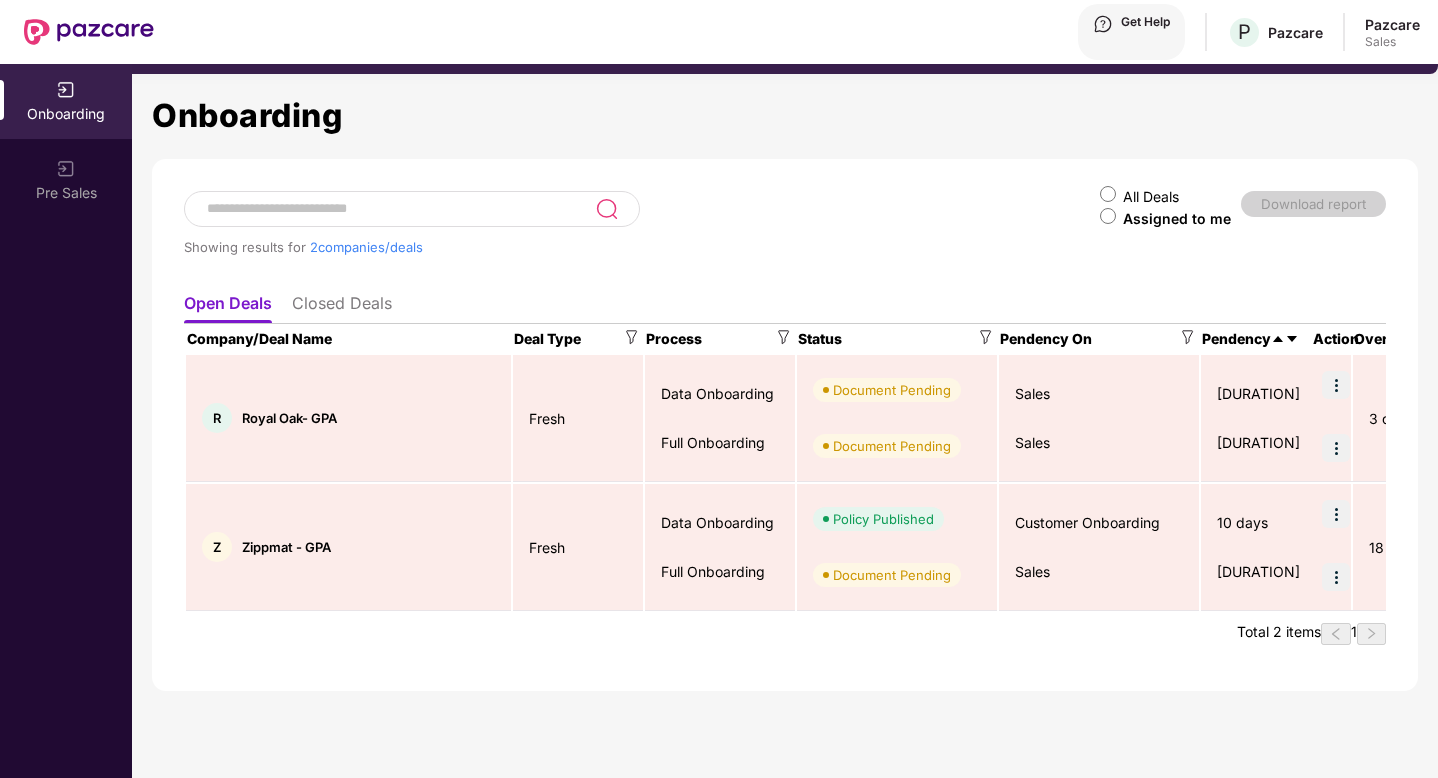 click on "Upload Documents" at bounding box center (117, 42) 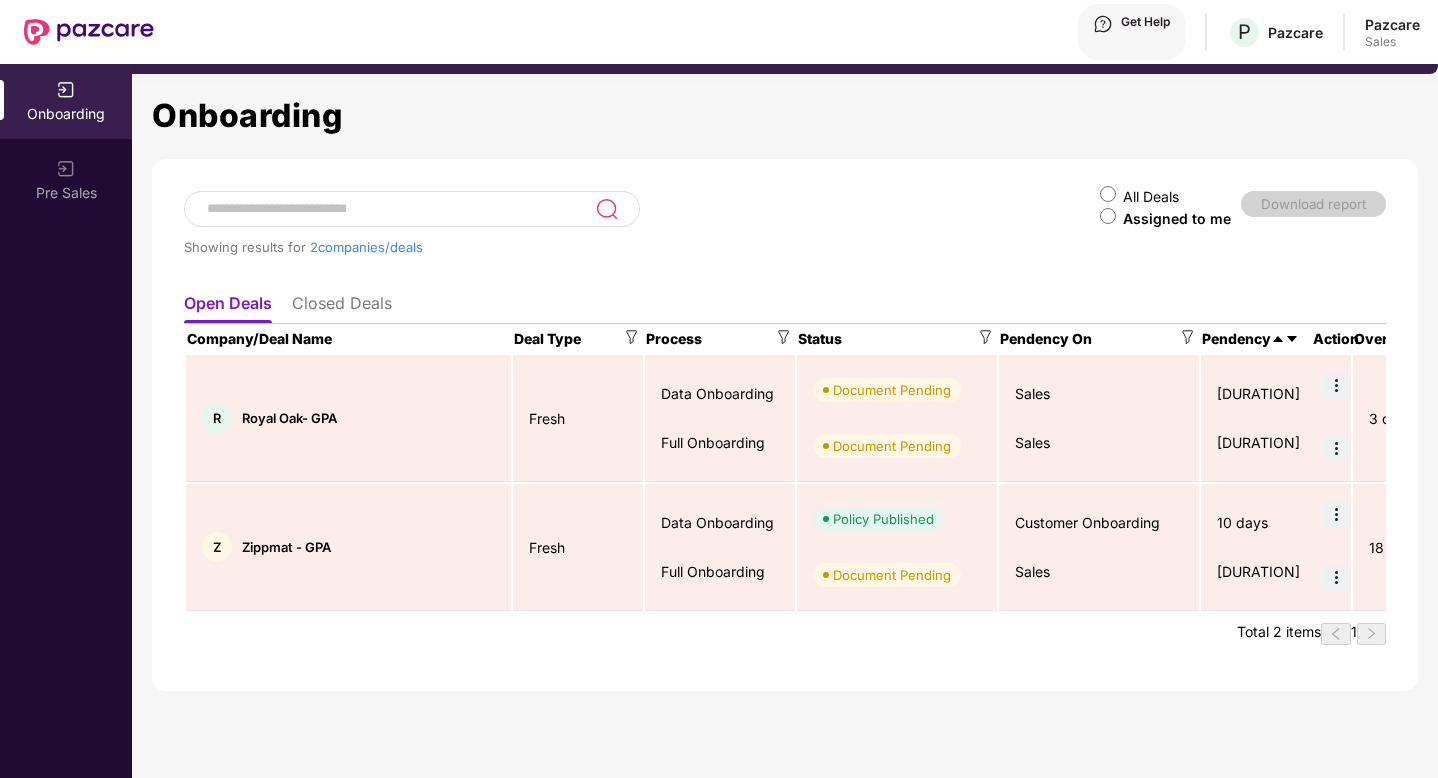 click on "Upload Documents" at bounding box center [719, 42] 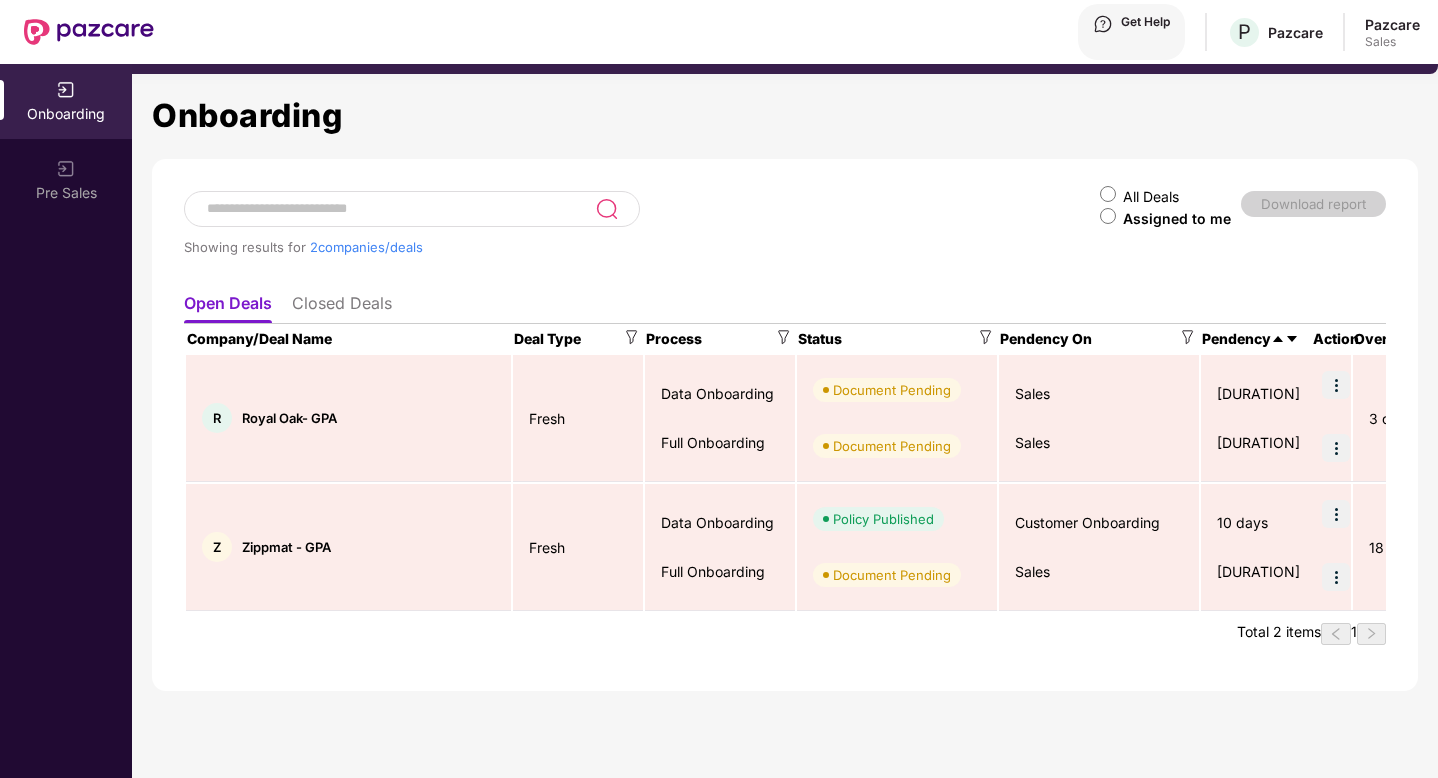scroll, scrollTop: 294, scrollLeft: 0, axis: vertical 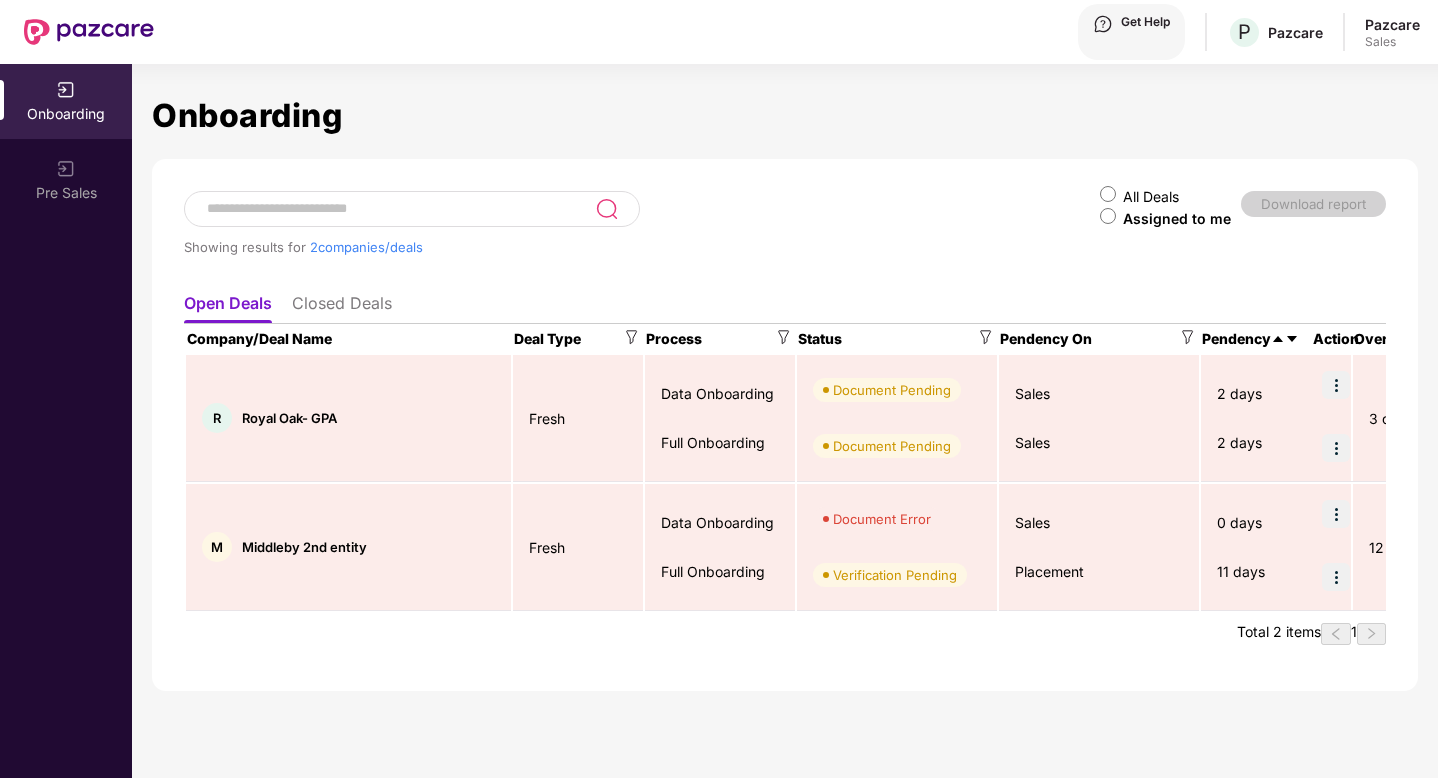 click at bounding box center [1336, 514] 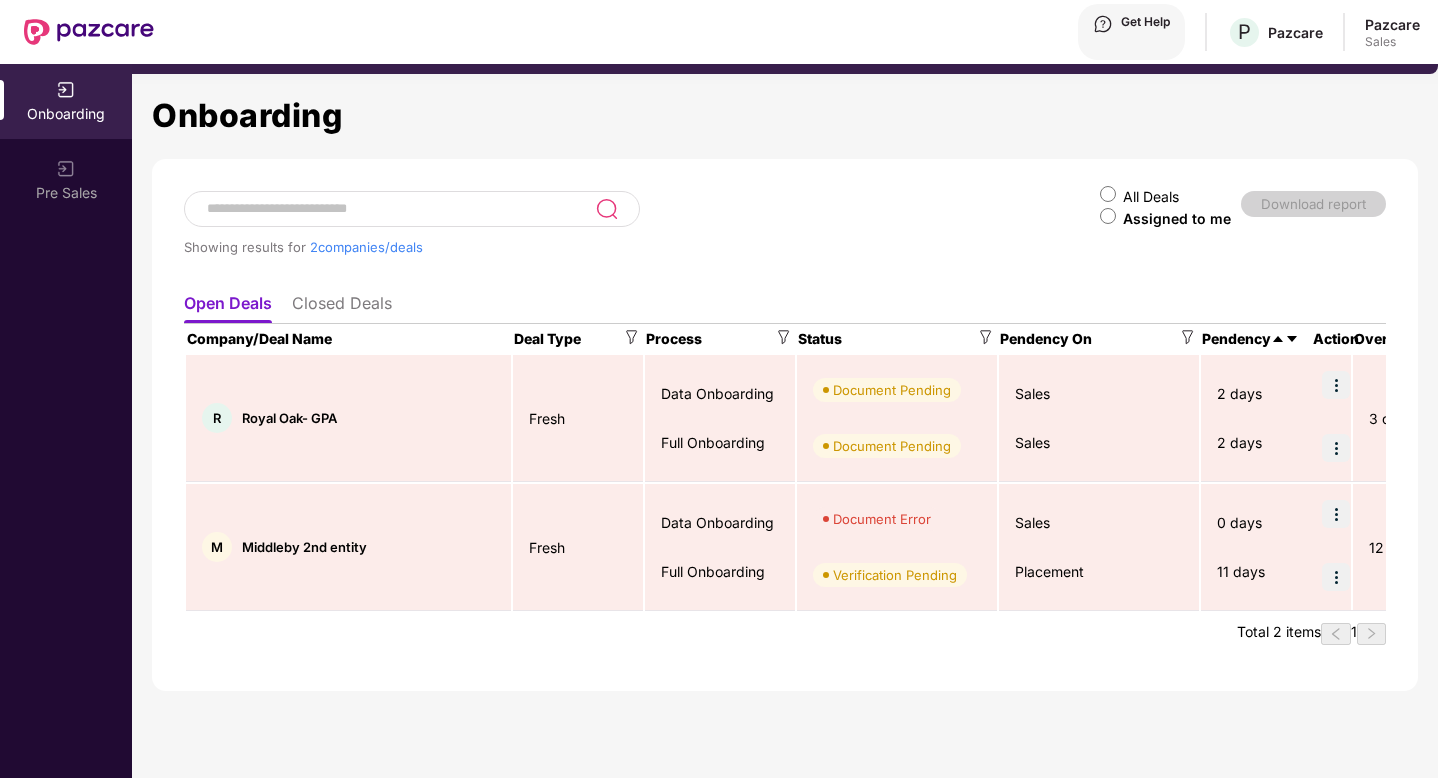 click on "Rectify error in documents" at bounding box center (145, 42) 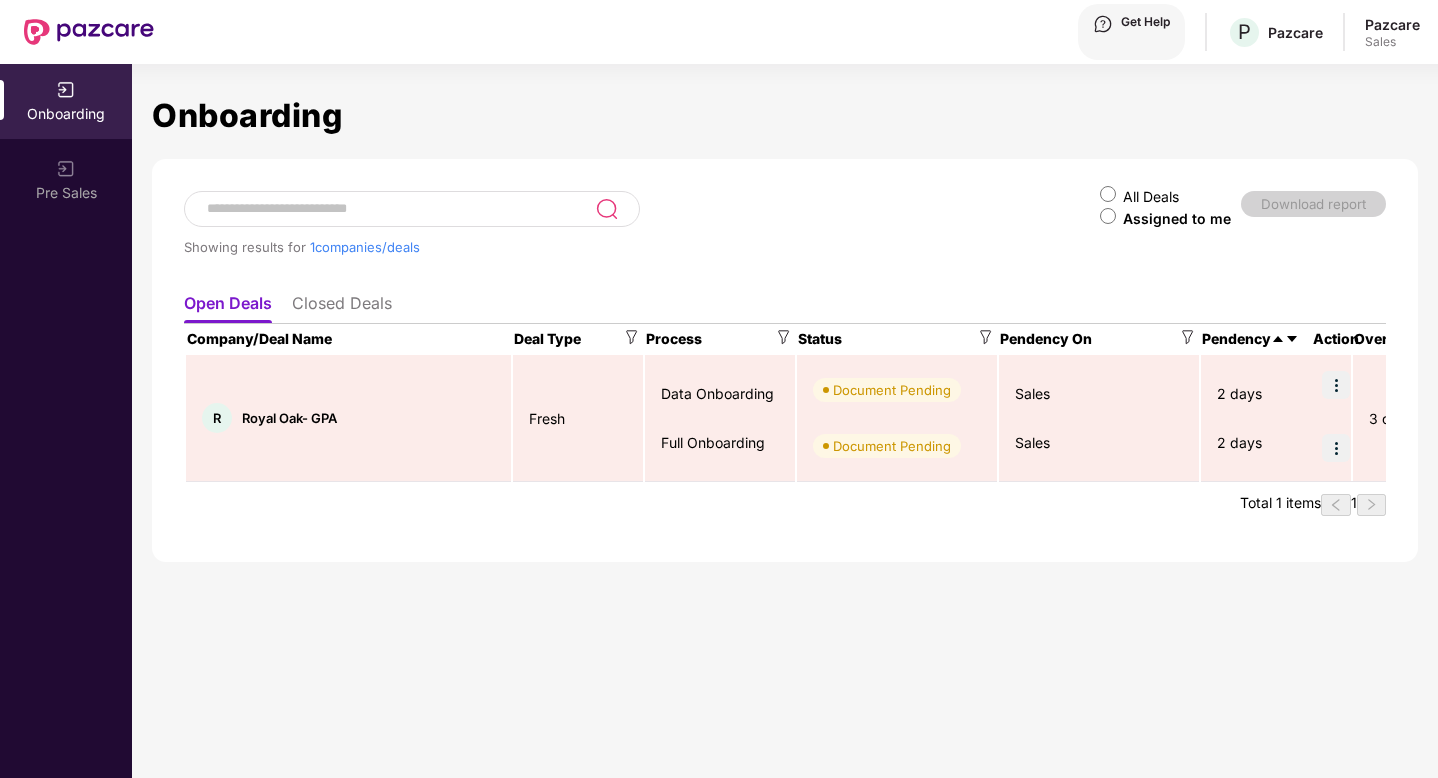 click on "Showing results for   1  companies/deals" at bounding box center (639, 247) 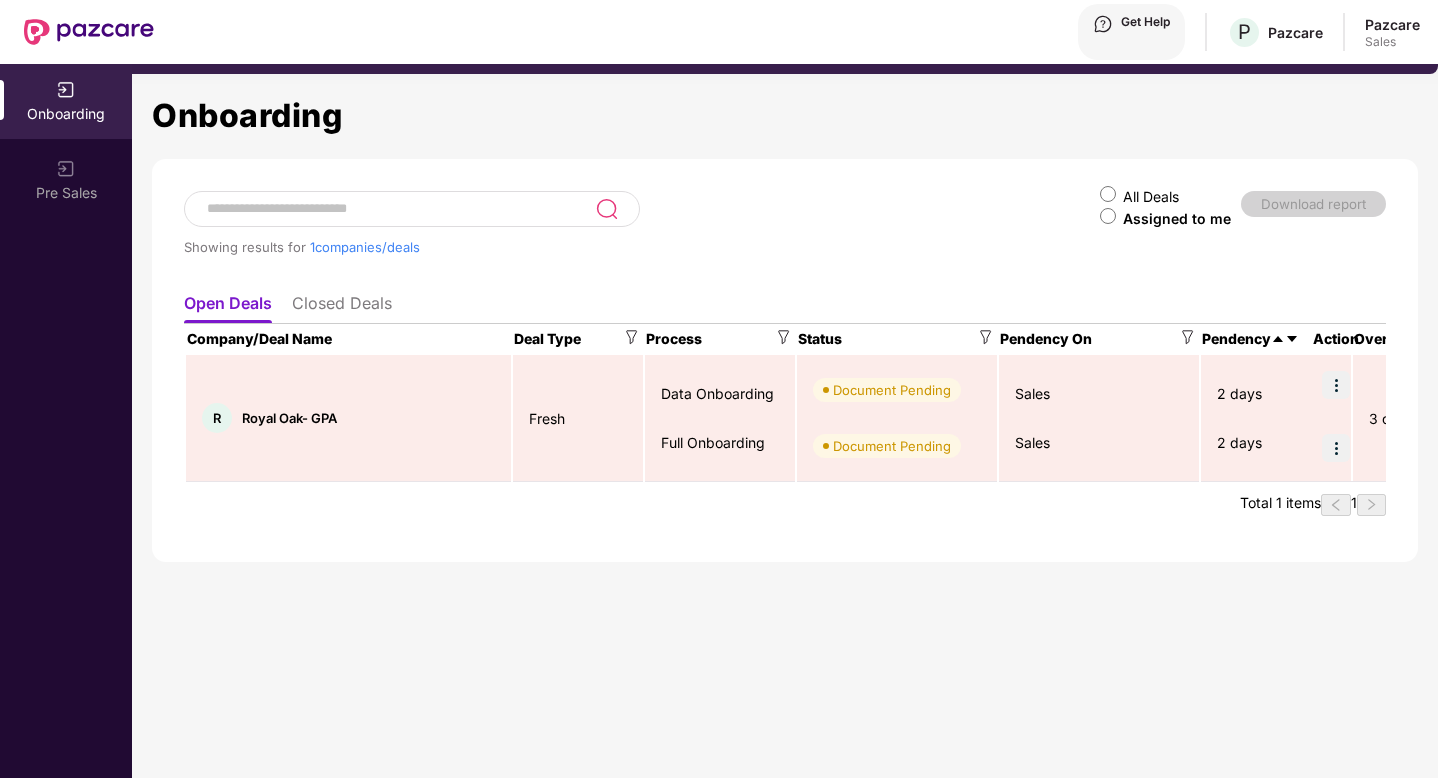 click on "Upload Documents" at bounding box center (117, 42) 